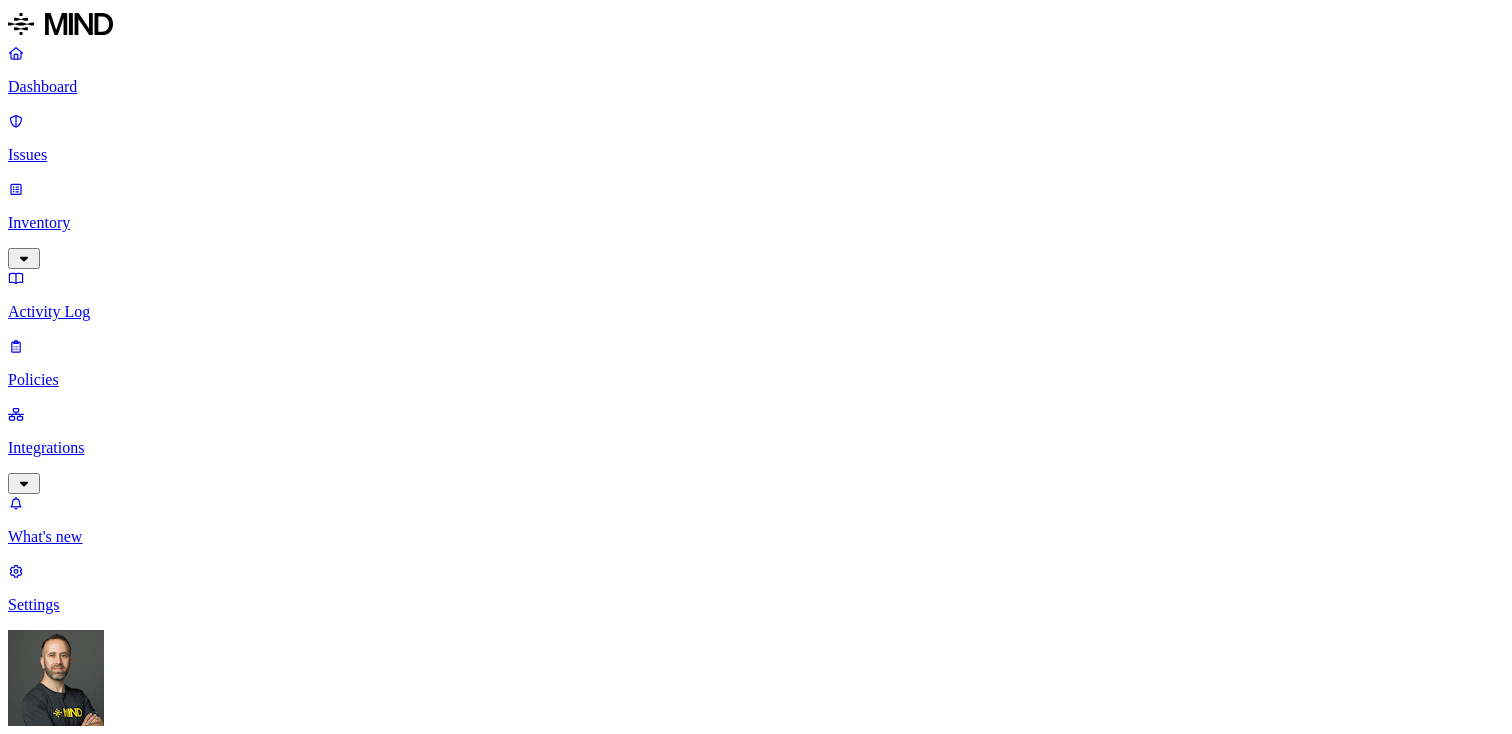 scroll, scrollTop: 0, scrollLeft: 0, axis: both 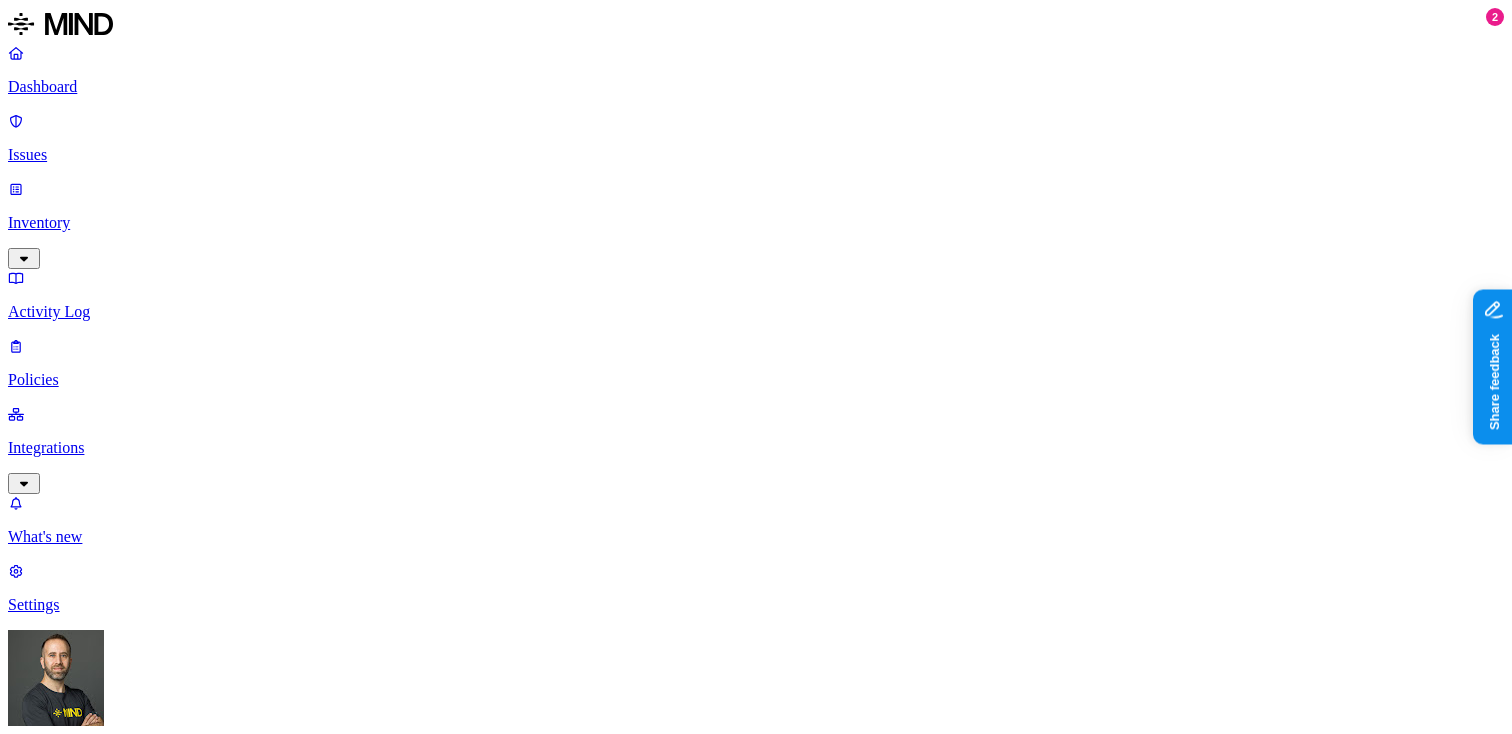 click on "Create Policy" at bounding box center [63, 912] 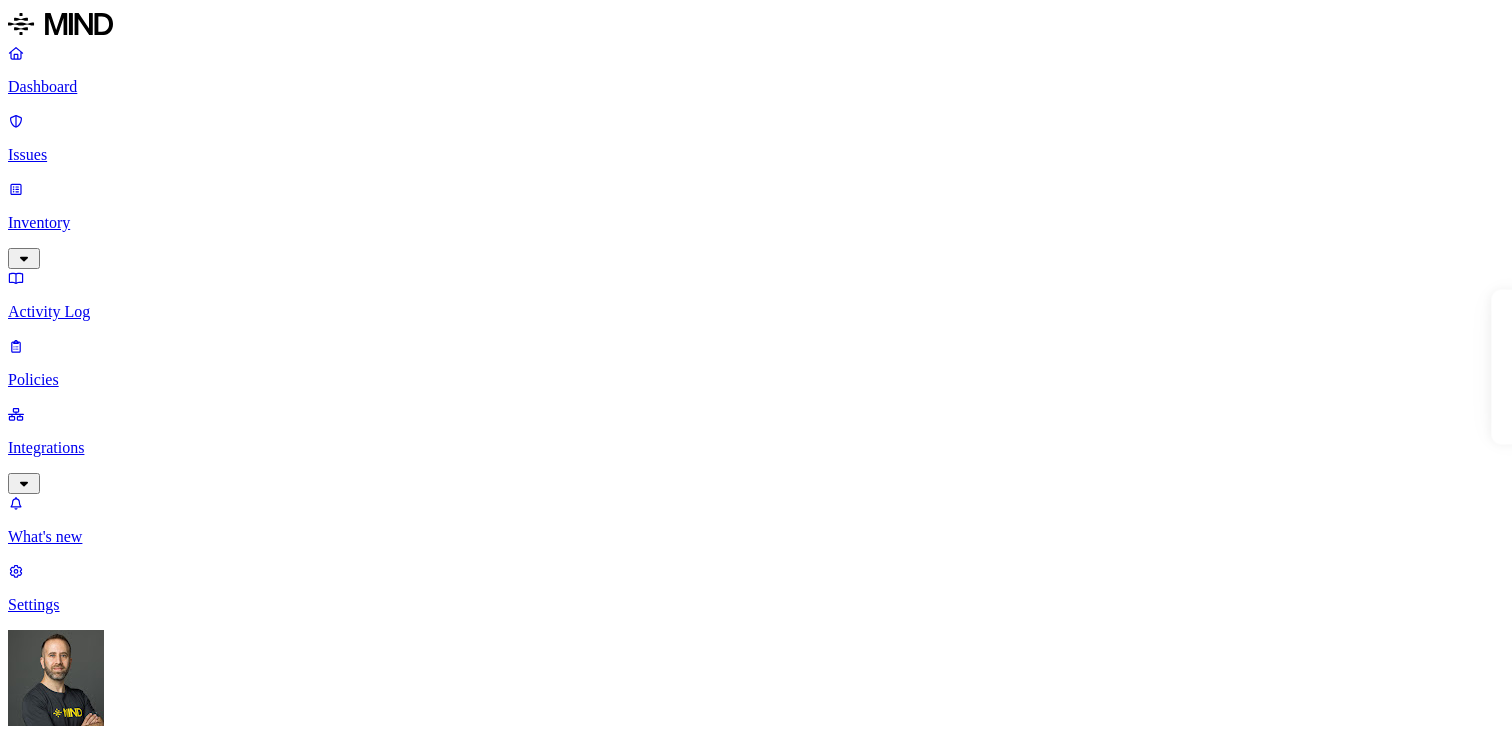 scroll, scrollTop: 0, scrollLeft: 0, axis: both 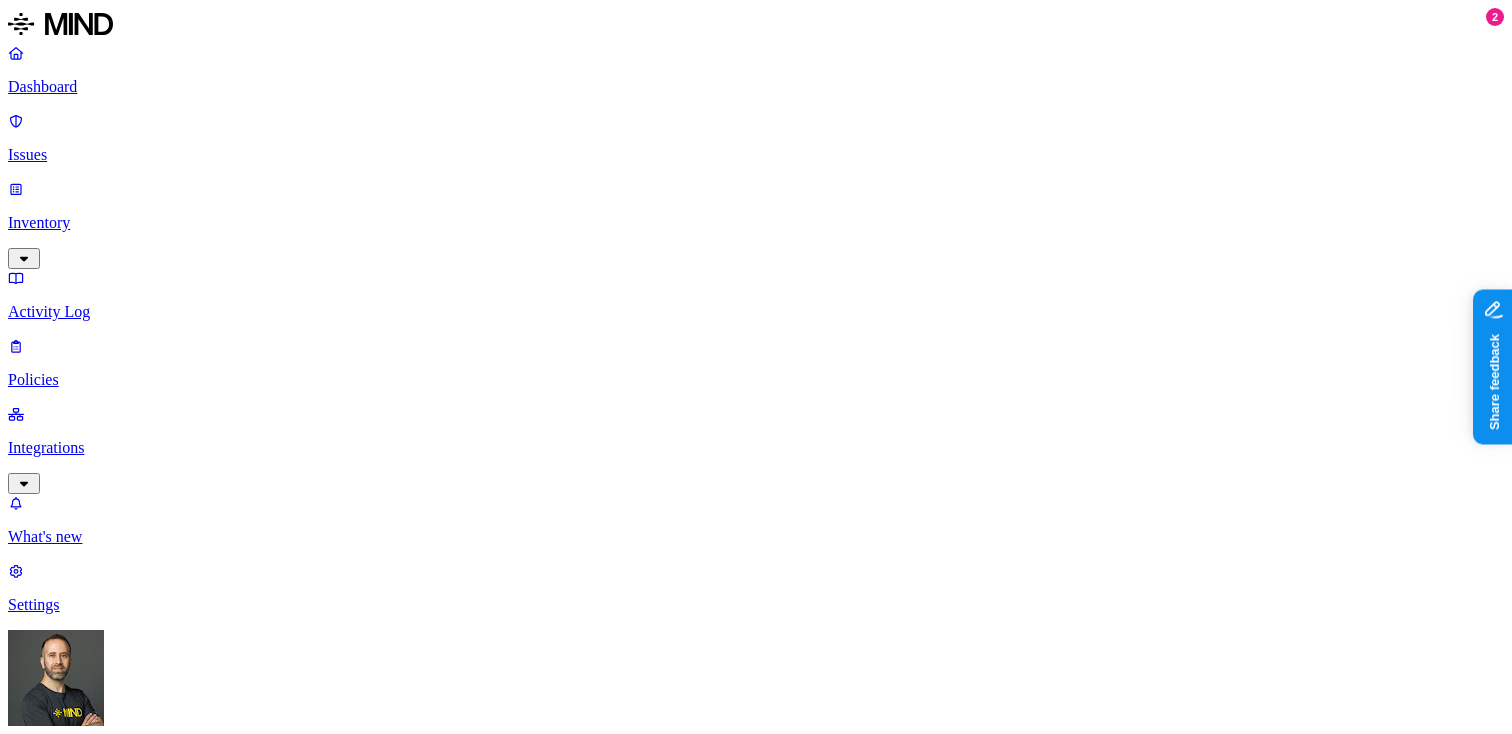 click on "Policies" at bounding box center (756, 380) 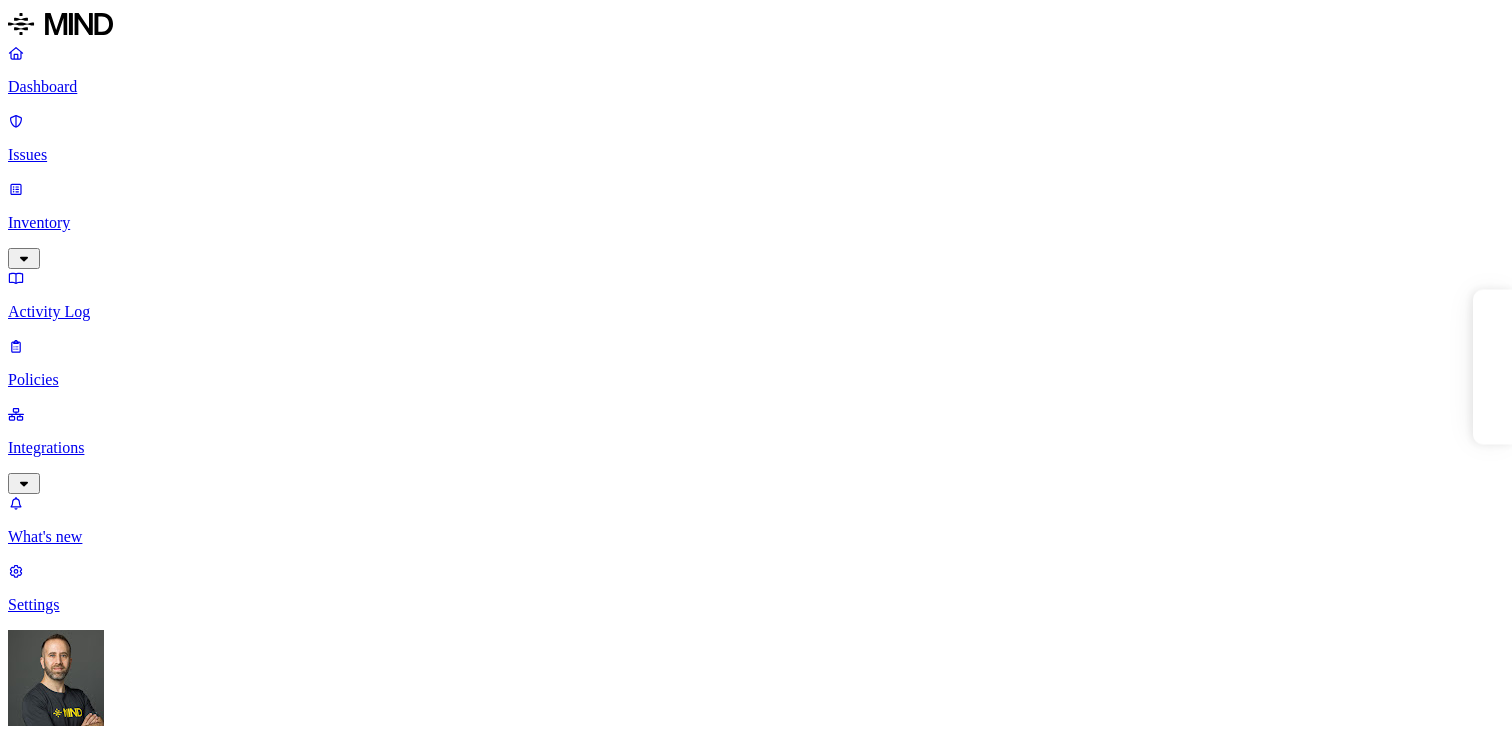 scroll, scrollTop: 0, scrollLeft: 0, axis: both 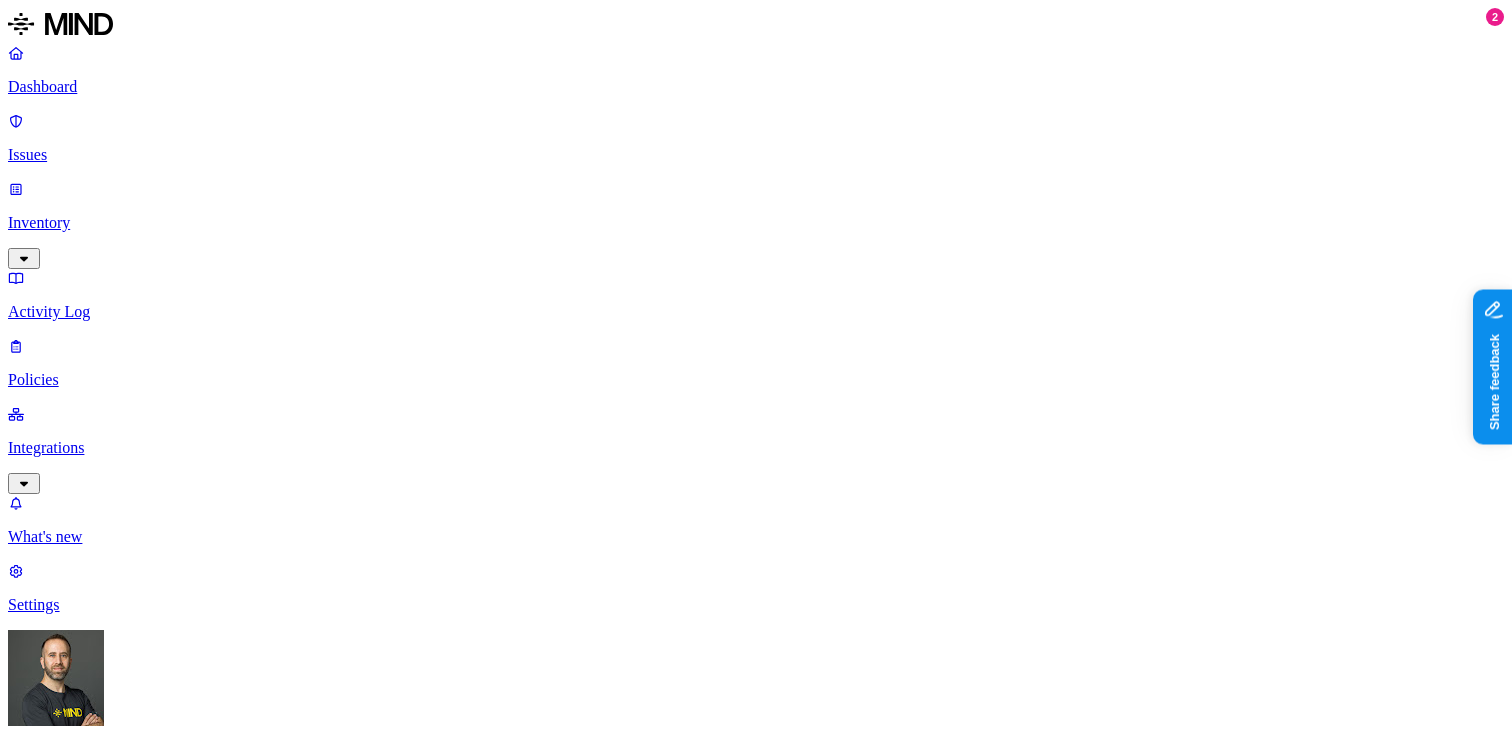 click on "Create Policy" at bounding box center (63, 912) 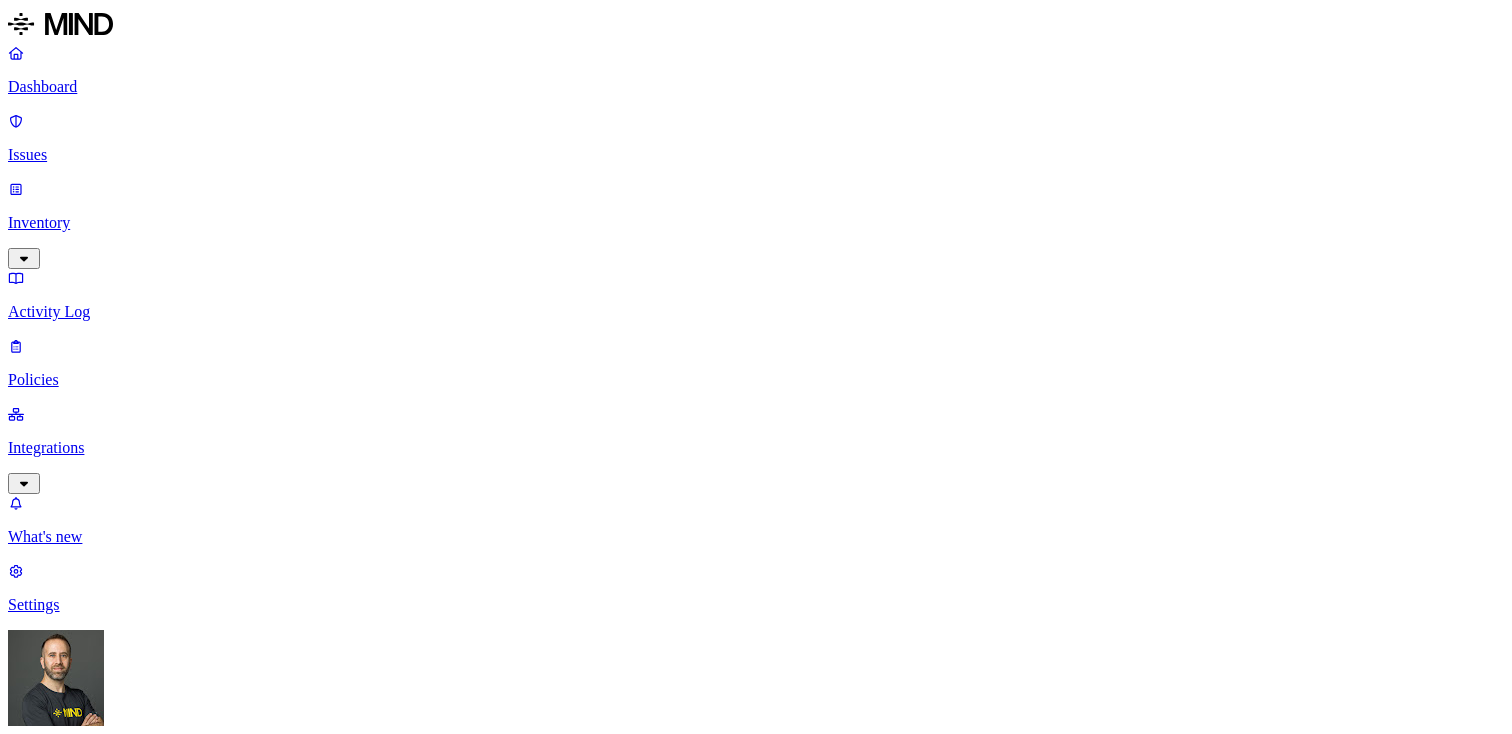 scroll, scrollTop: 0, scrollLeft: 0, axis: both 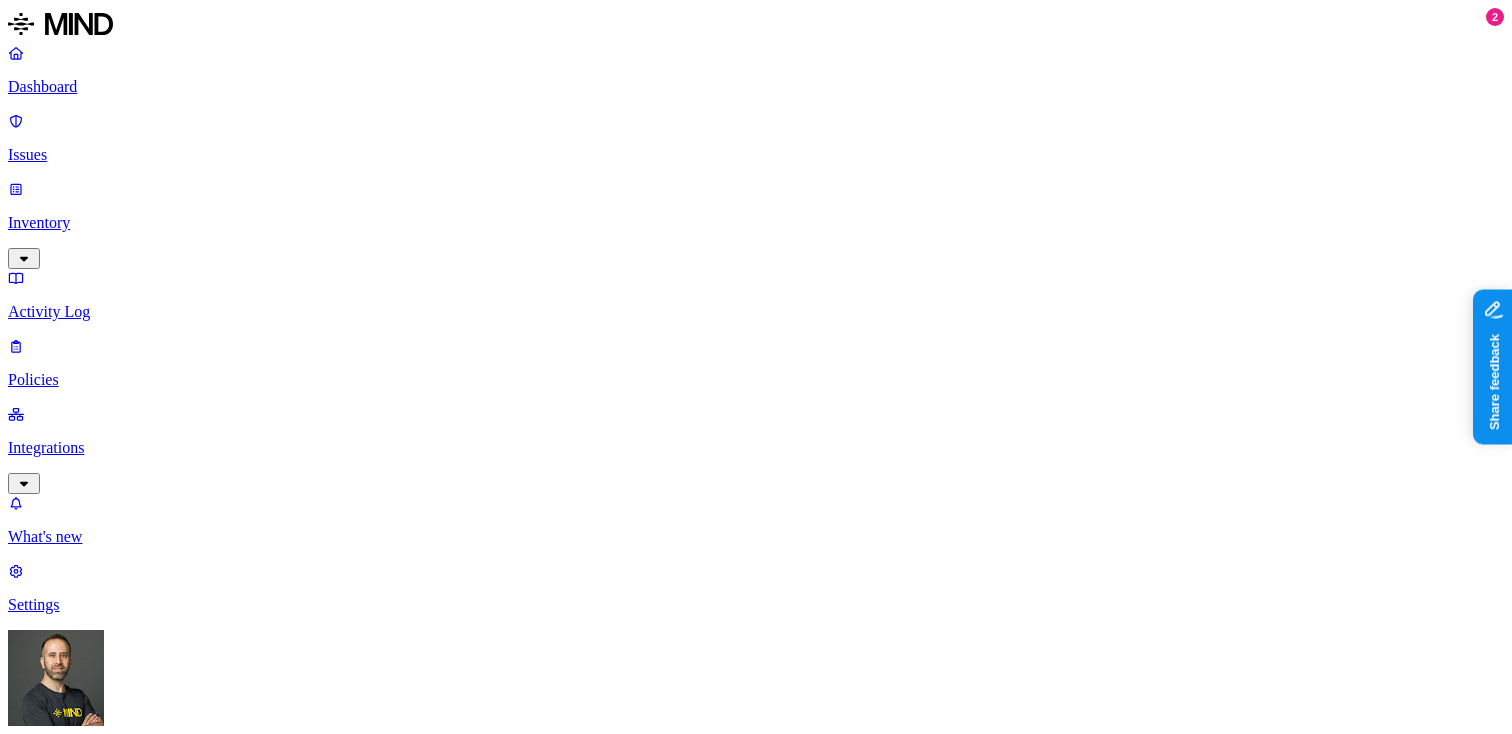 click on "Create Policy" at bounding box center [63, 912] 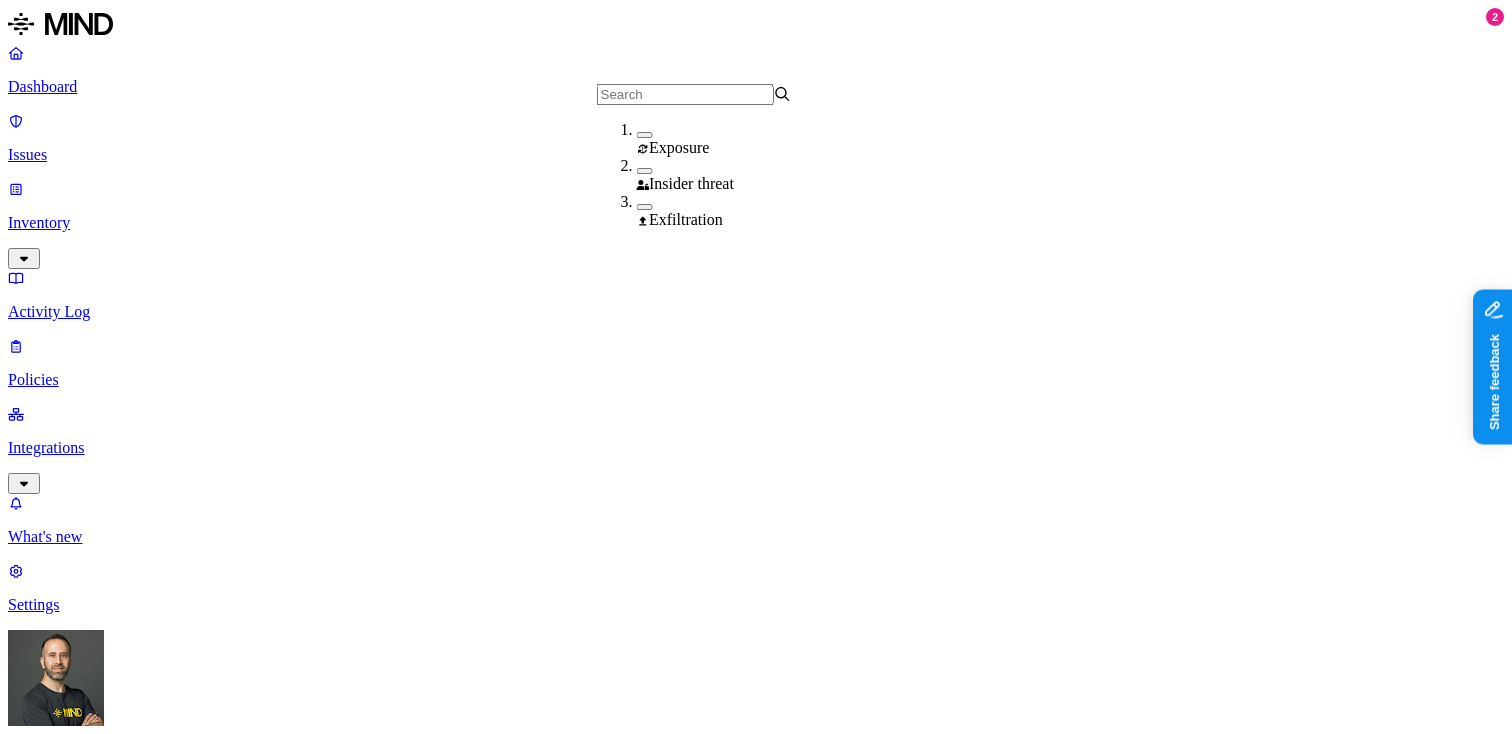 click on "Exfiltration" at bounding box center (734, 220) 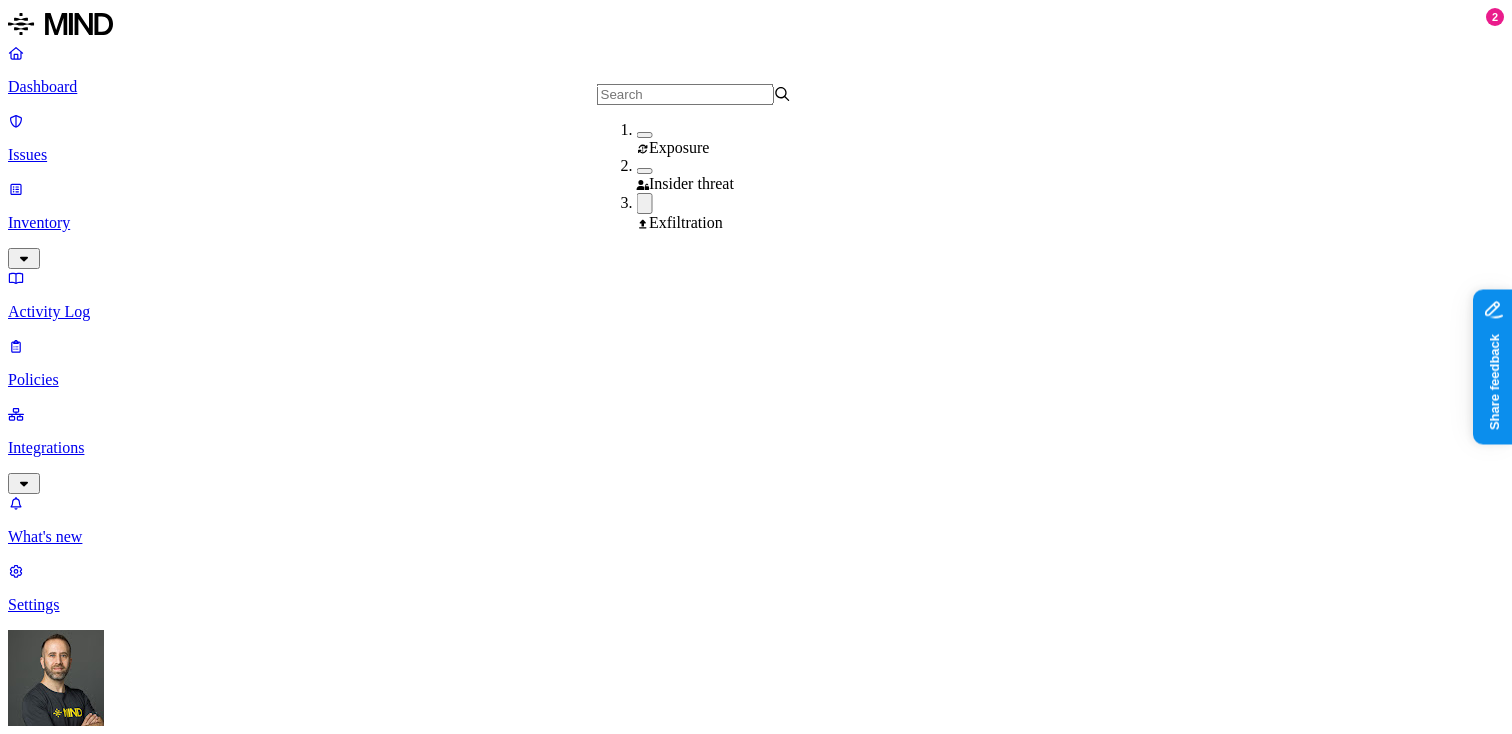 click on "Environment Severity Risk category: Exfiltration 78 Rules" at bounding box center (756, 963) 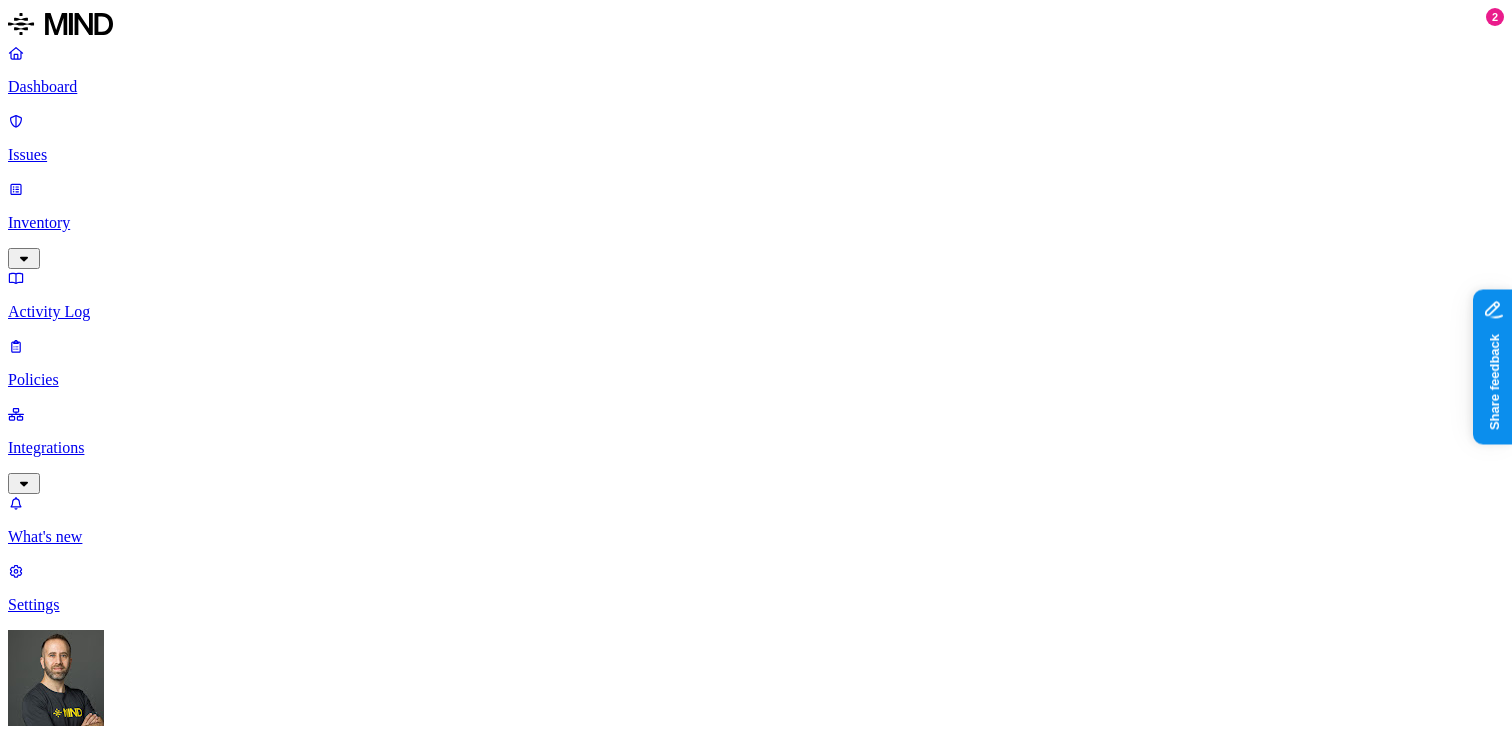 scroll, scrollTop: 660, scrollLeft: 0, axis: vertical 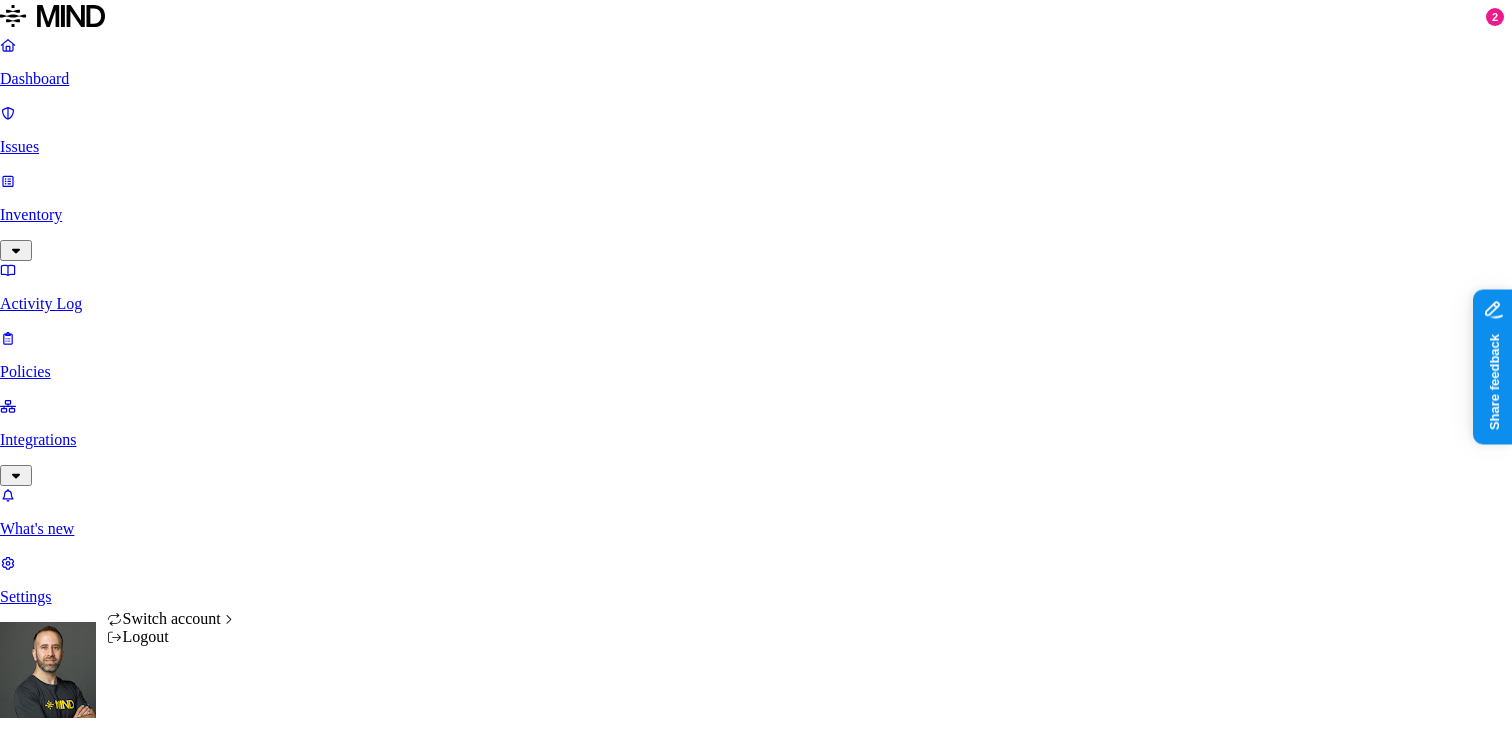 click on "Dashboard Issues Inventory Activity Log Policies Integrations What's new 2 Settings Tom Mayblum ACME Policies Create Policy Environment Severity Risk category: Exfiltration 78 Rules Active Name Environment Active issues Risk category Created by Secret upload to GenAI Endpoint 335 Exfiltration MIND PII upload to web Endpoint 252 Exfiltration MIND PCI upload to GenAI Endpoint 204 Exfiltration MIND Secret upload to web Endpoint 180 Exfiltration MIND PII upload to GenAI Endpoint 149 Exfiltration MIND Secret upload to cloud storage Endpoint 128 Exfiltration MIND PCI upload to web Endpoint 124 Exfiltration MIND PCI upload to social network Endpoint 90 Exfiltration MIND PII upload to cloud storage Endpoint 66 Exfiltration MIND PCI upload to cloud storage Endpoint 63 Exfiltration MIND Secret upload to social network Endpoint 29 Exfiltration MIND Secret upload to communication platforms Endpoint 28 Exfiltration MIND Credit cards in documents Endpoint 26 Exfiltration TE test@mind.io Endpoint 21 Exfiltration 0" at bounding box center (756, 1363) 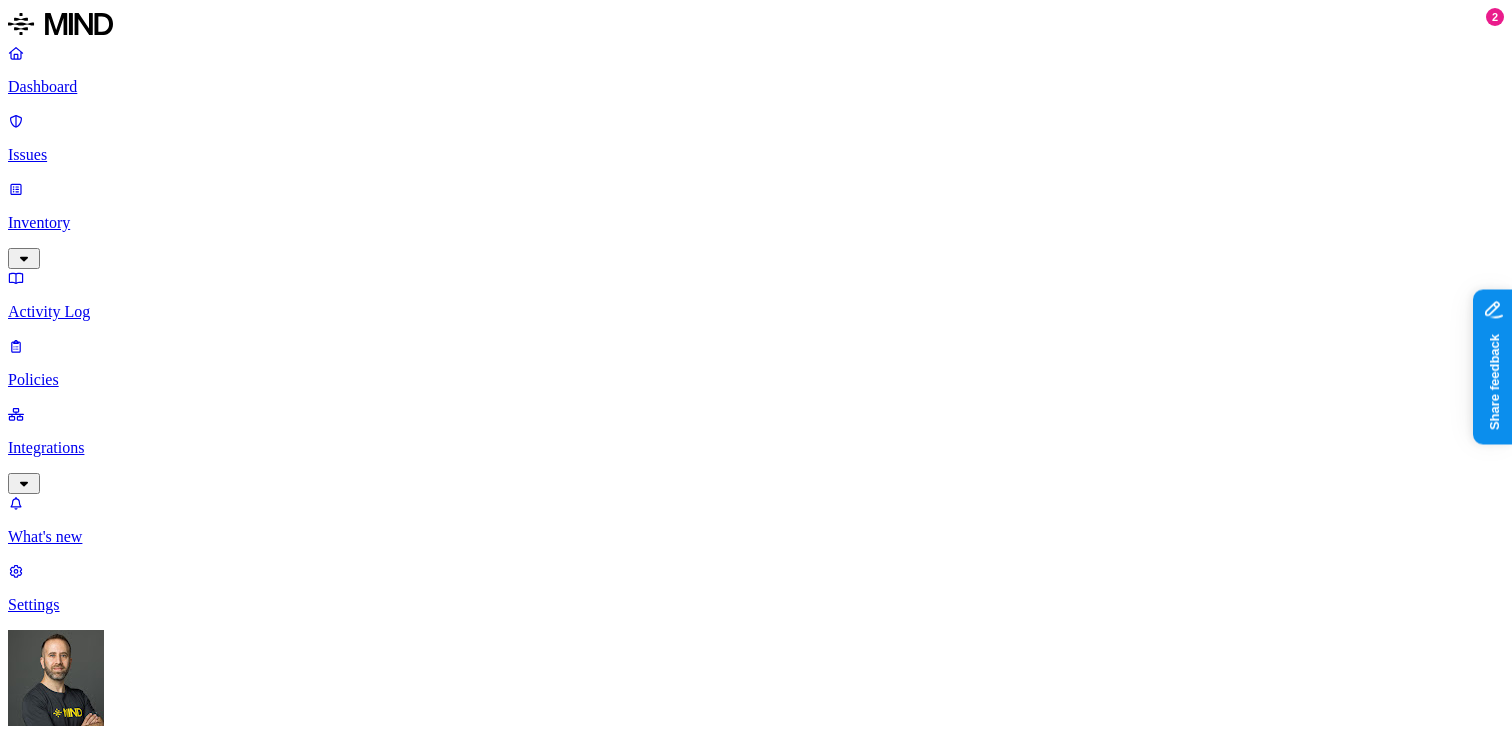 click on "Dashboard" at bounding box center [756, 70] 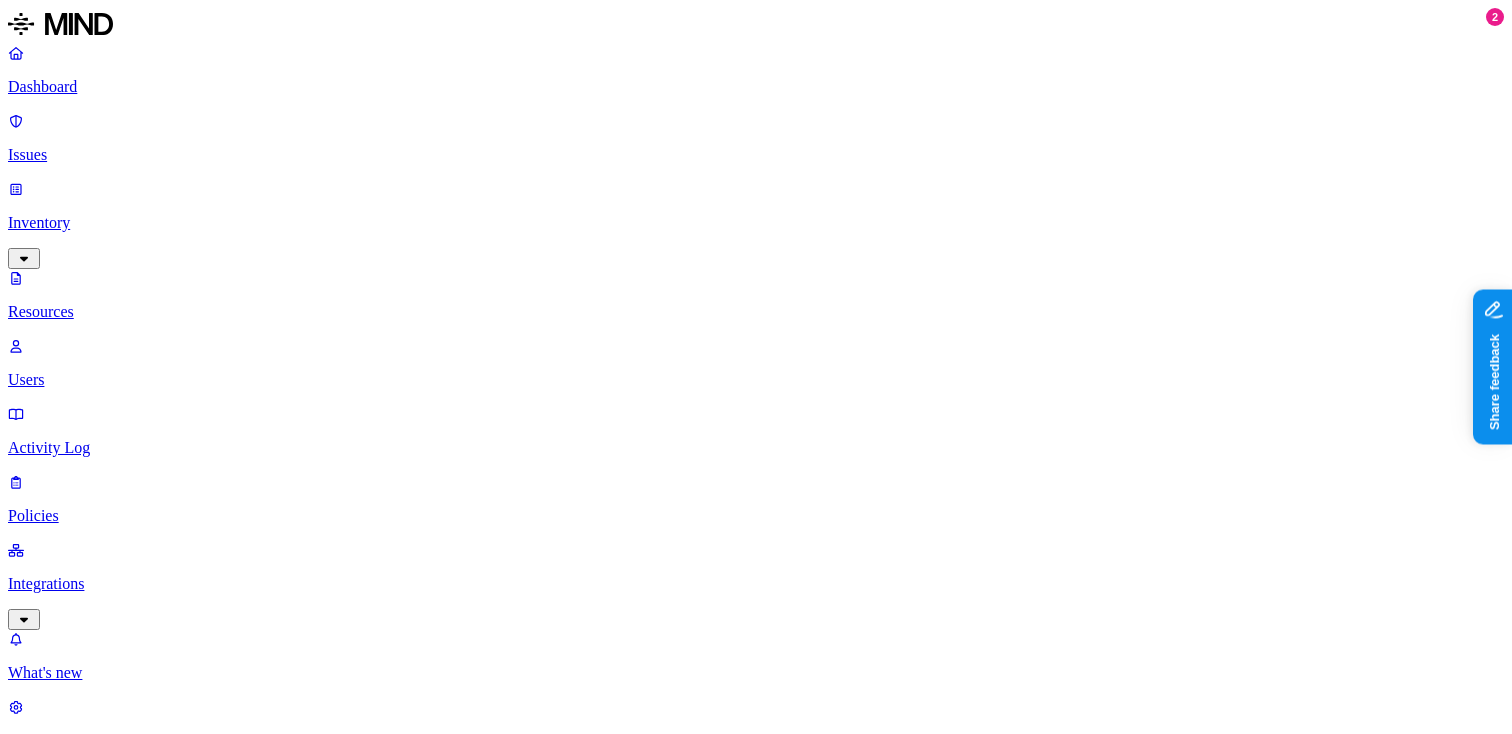 click on "Activity Log" at bounding box center [756, 448] 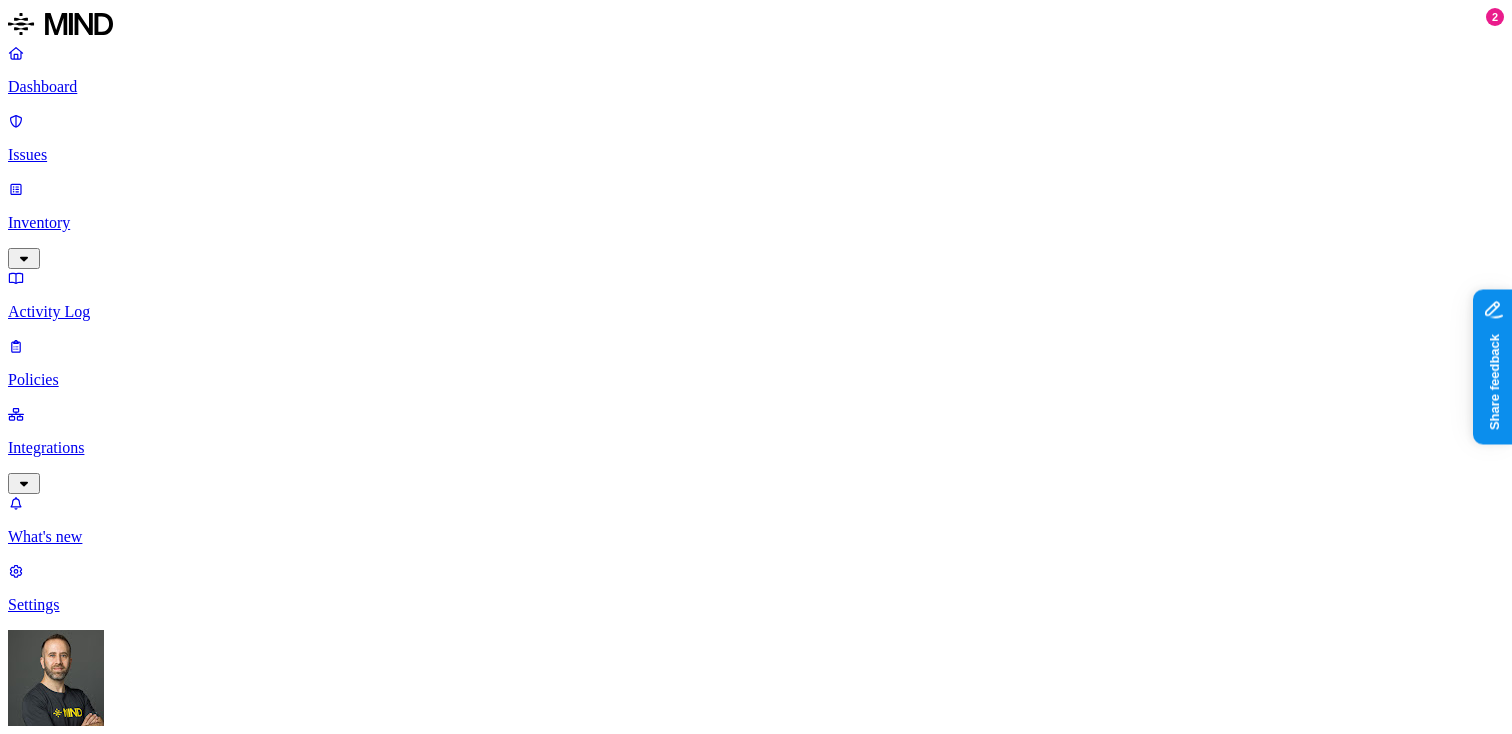 click on "Inventory" at bounding box center [756, 223] 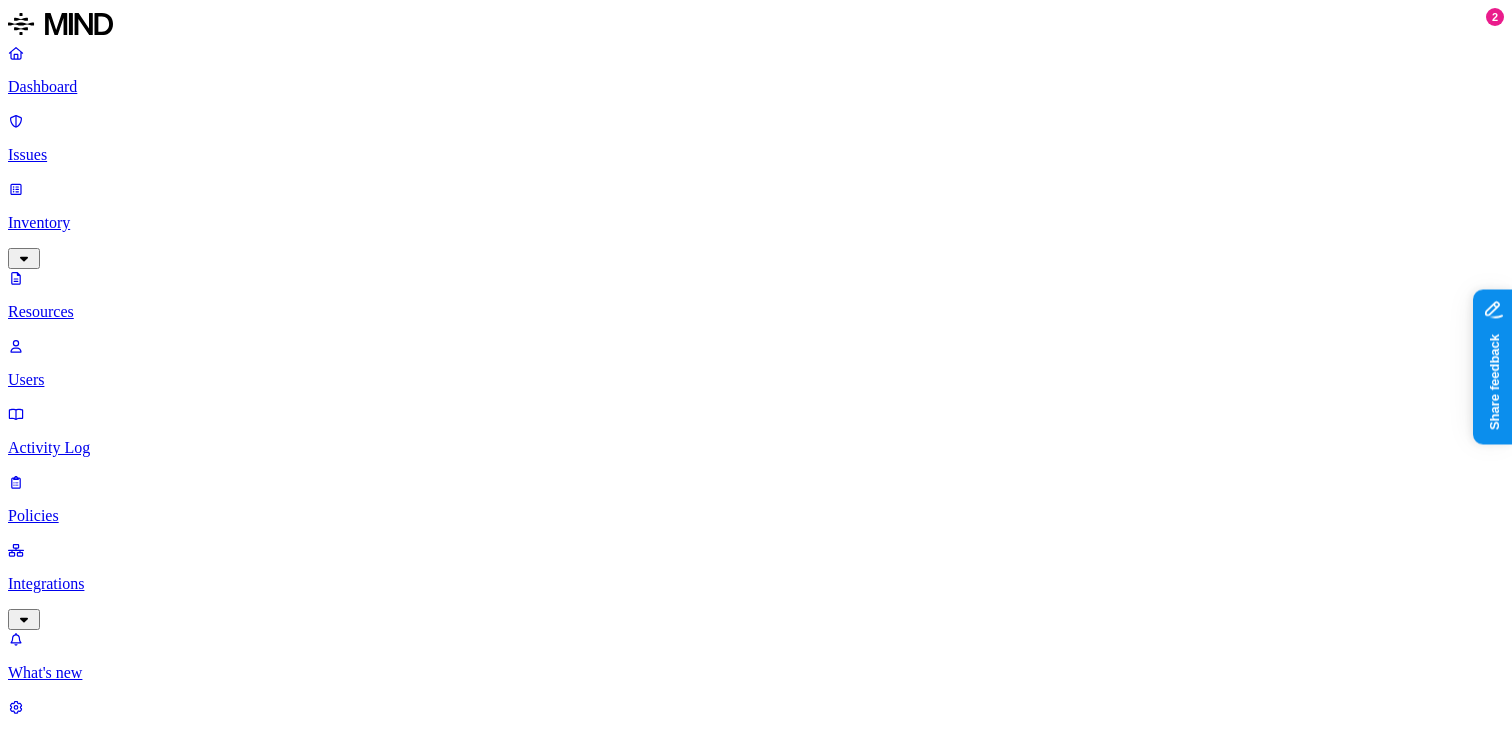 click on "Activity Log" at bounding box center (756, 448) 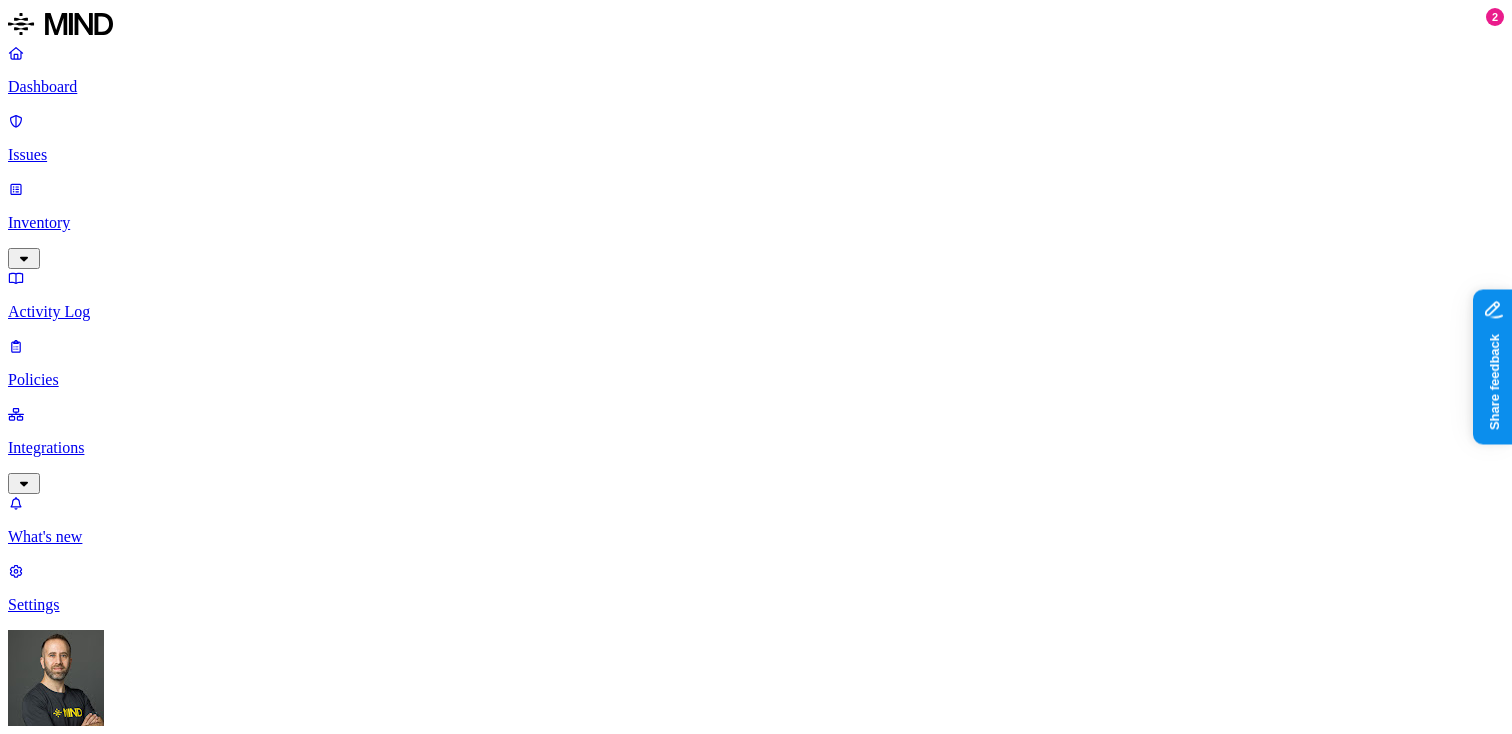 click on "Google Drive Web" at bounding box center (593, 1080) 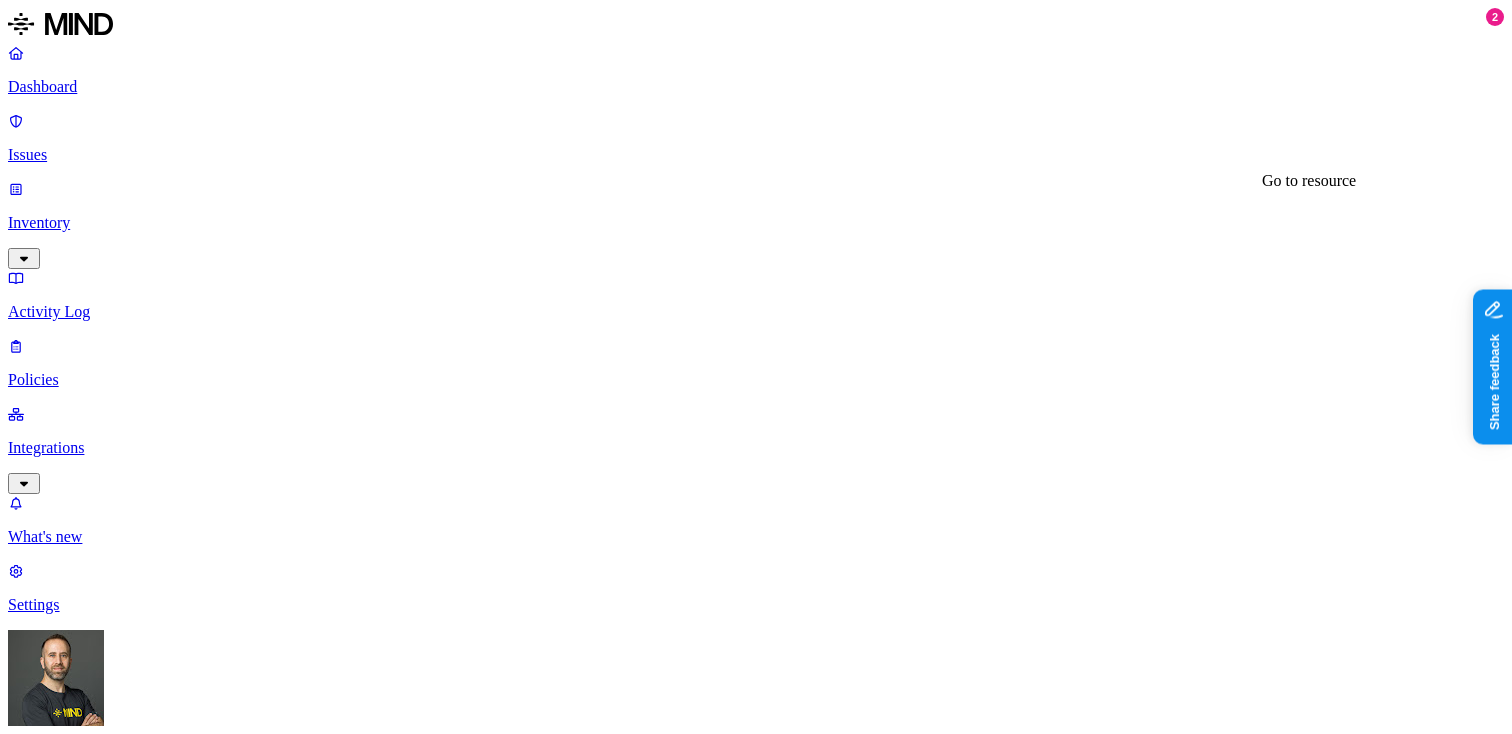 click at bounding box center [226, 4322] 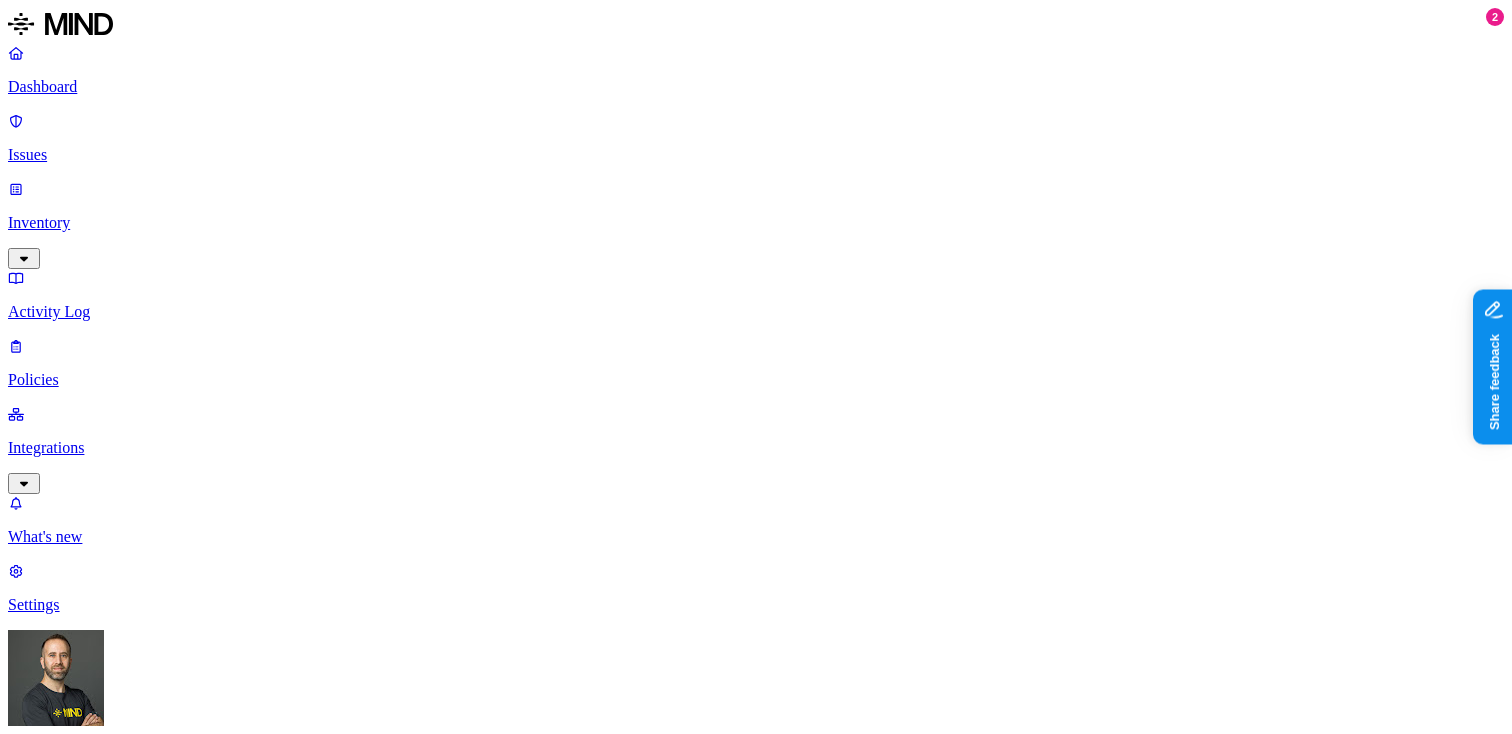 scroll, scrollTop: 0, scrollLeft: 0, axis: both 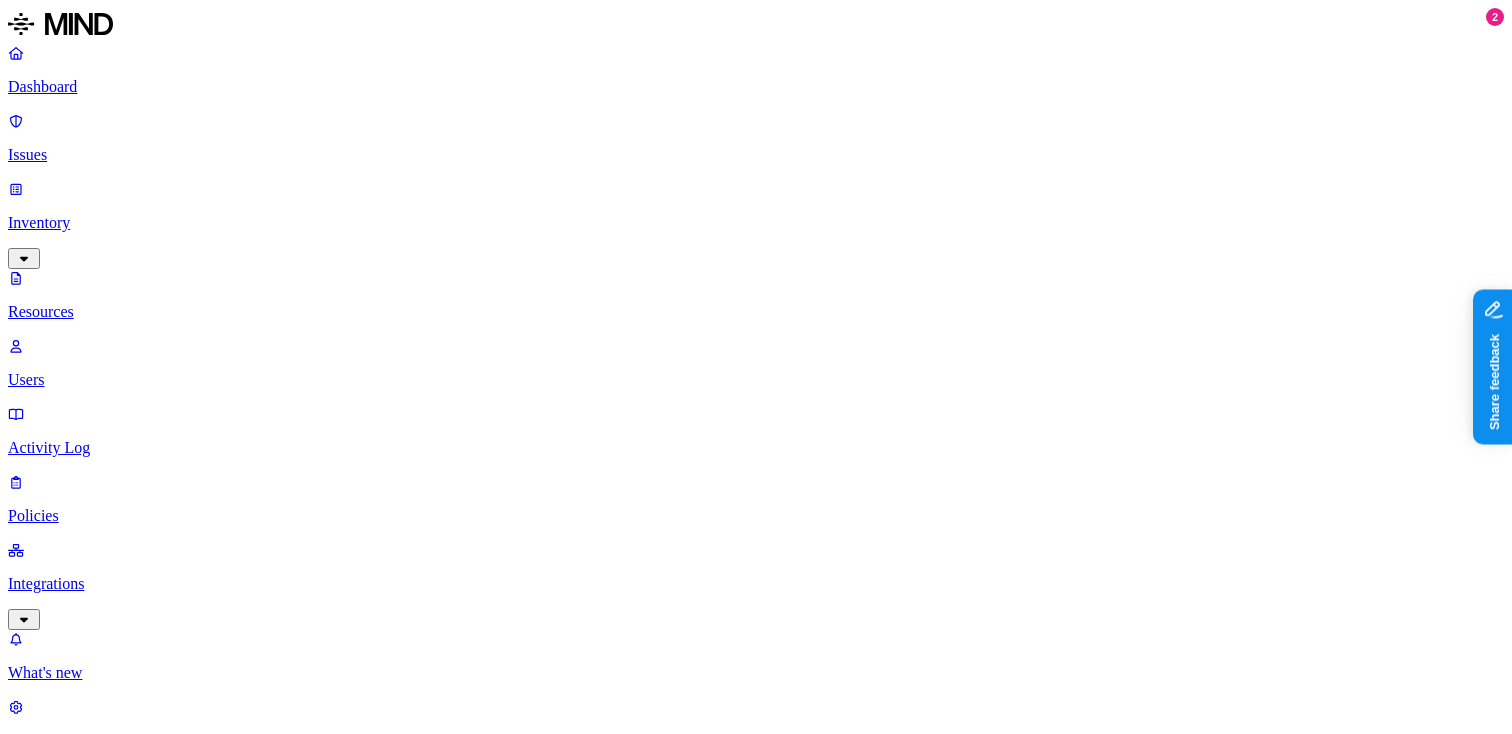 click on "PII / PHI 4" at bounding box center (2767, 1278) 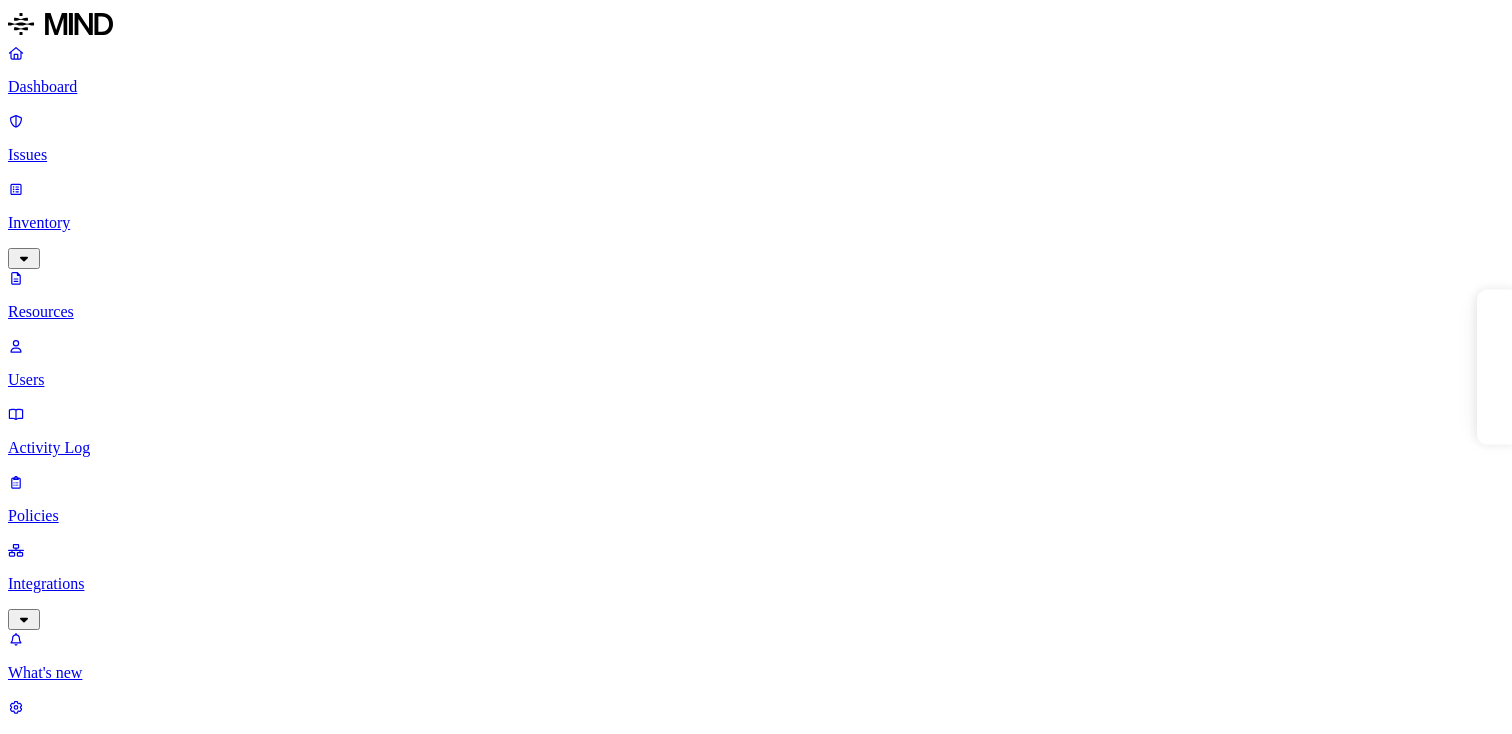 scroll, scrollTop: 0, scrollLeft: 0, axis: both 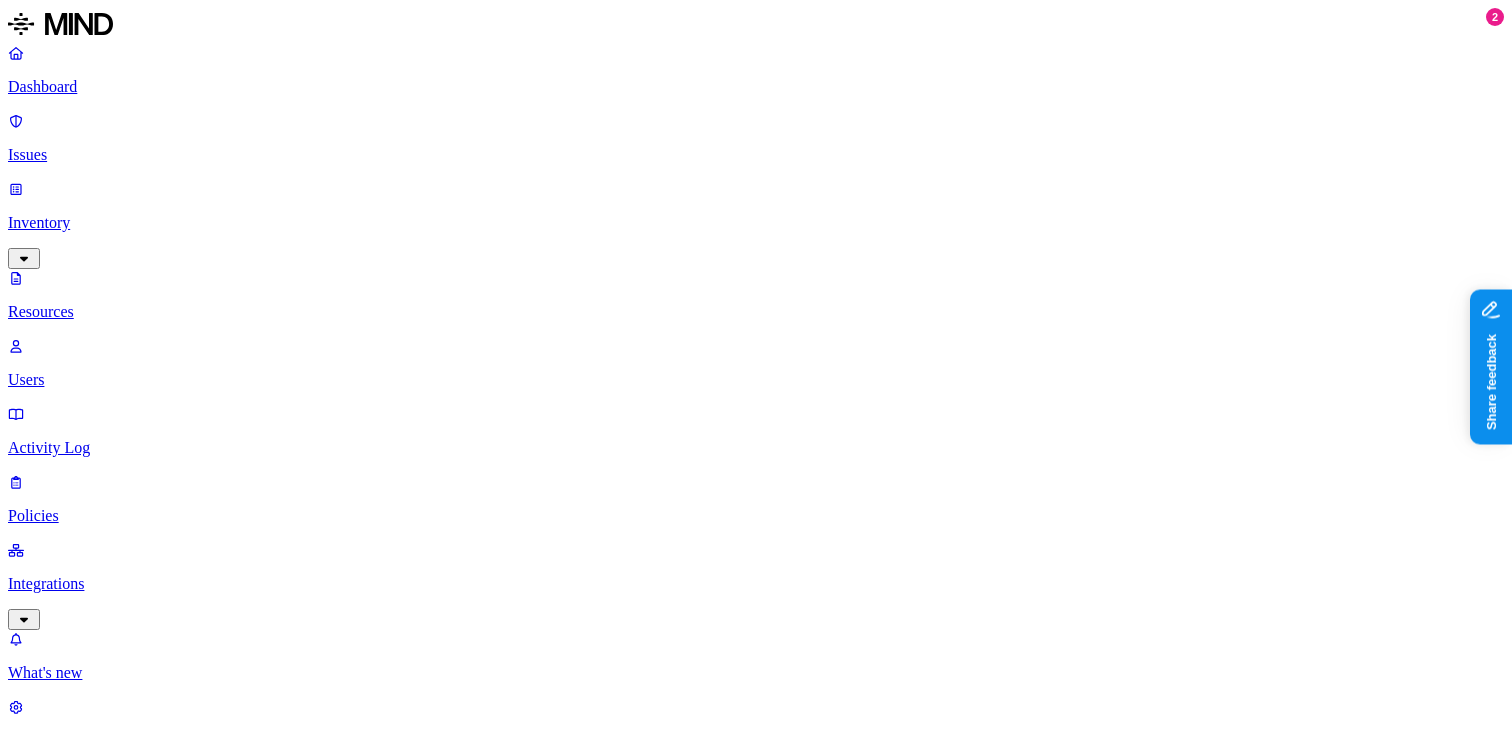 click on "Patient 1 Summary Report.pdf" at bounding box center (2616, 1690) 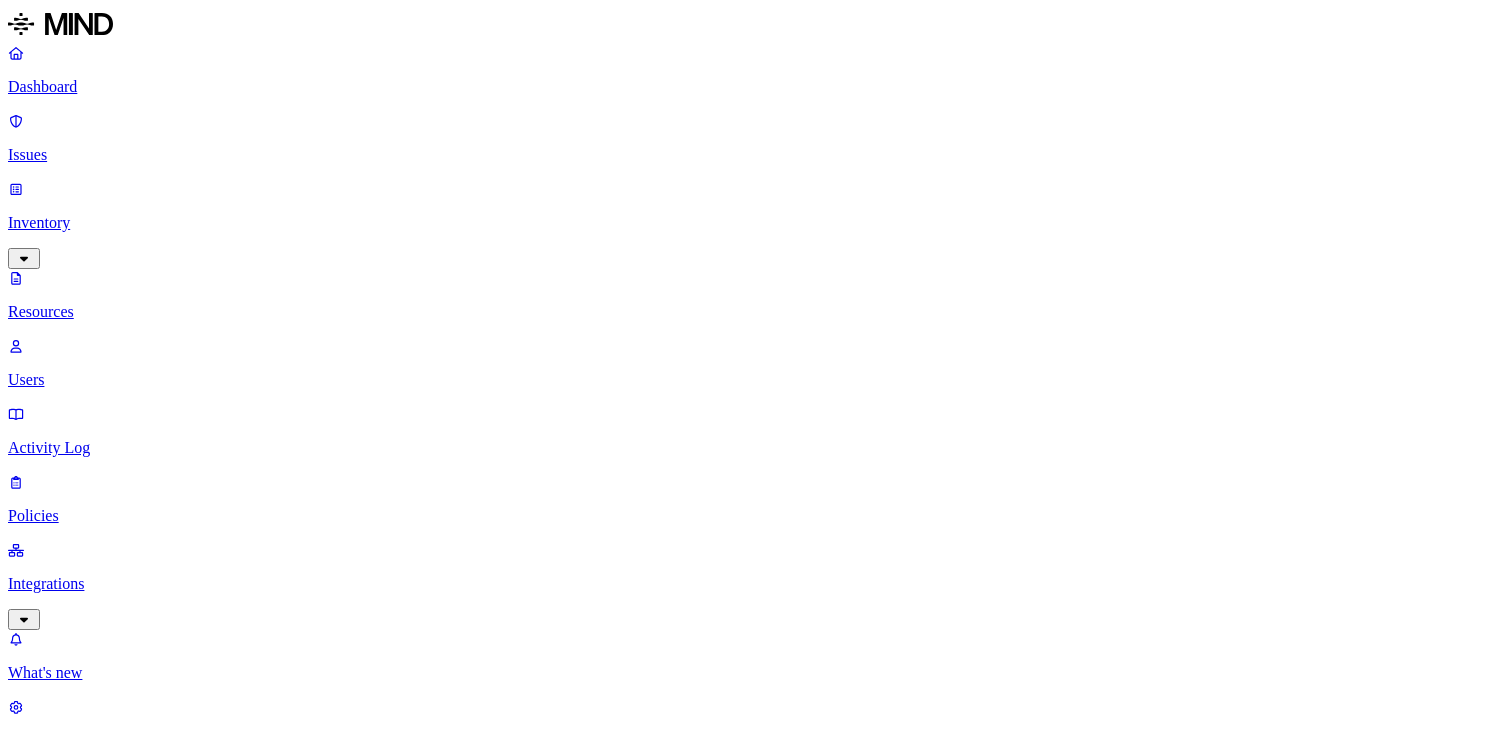 scroll, scrollTop: 0, scrollLeft: 0, axis: both 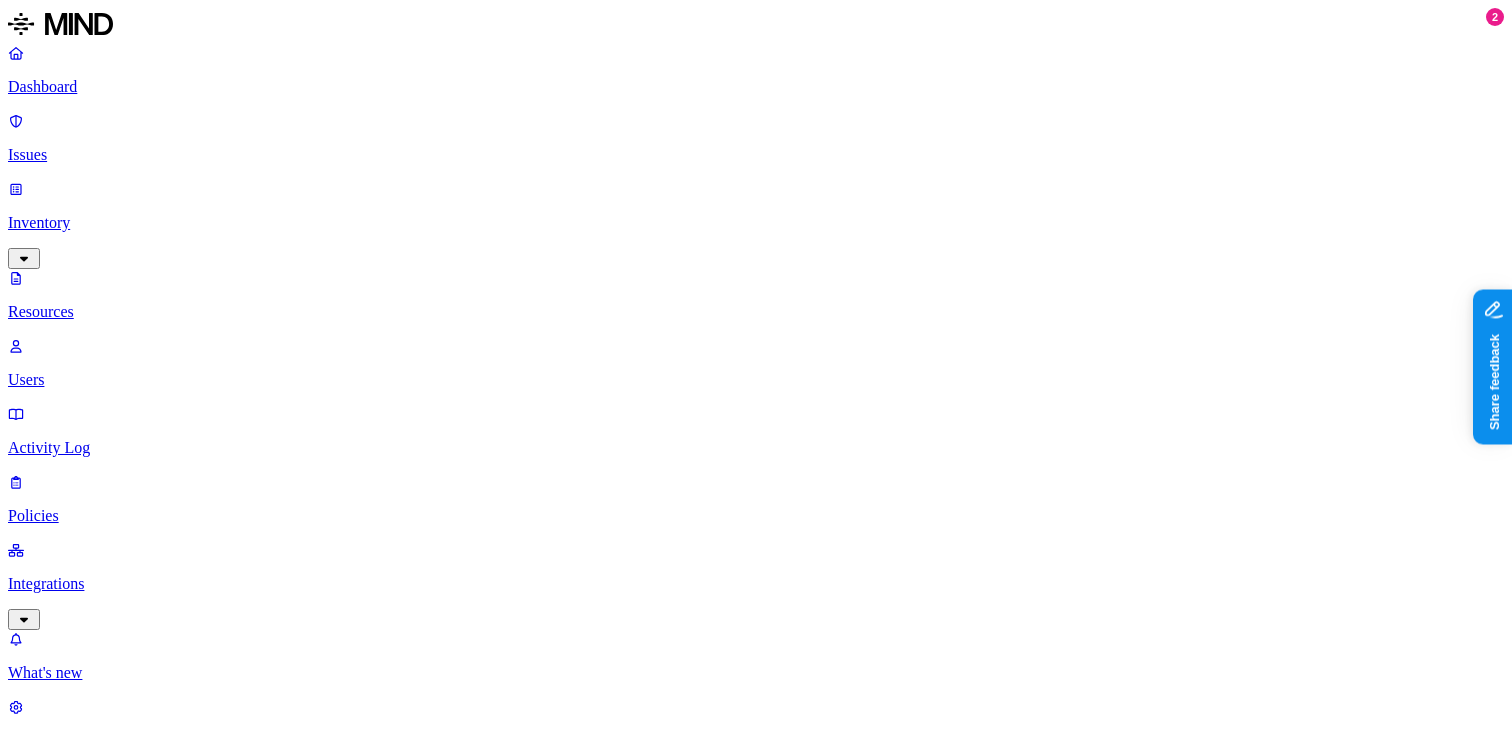 click on "–" at bounding box center [2849, 1278] 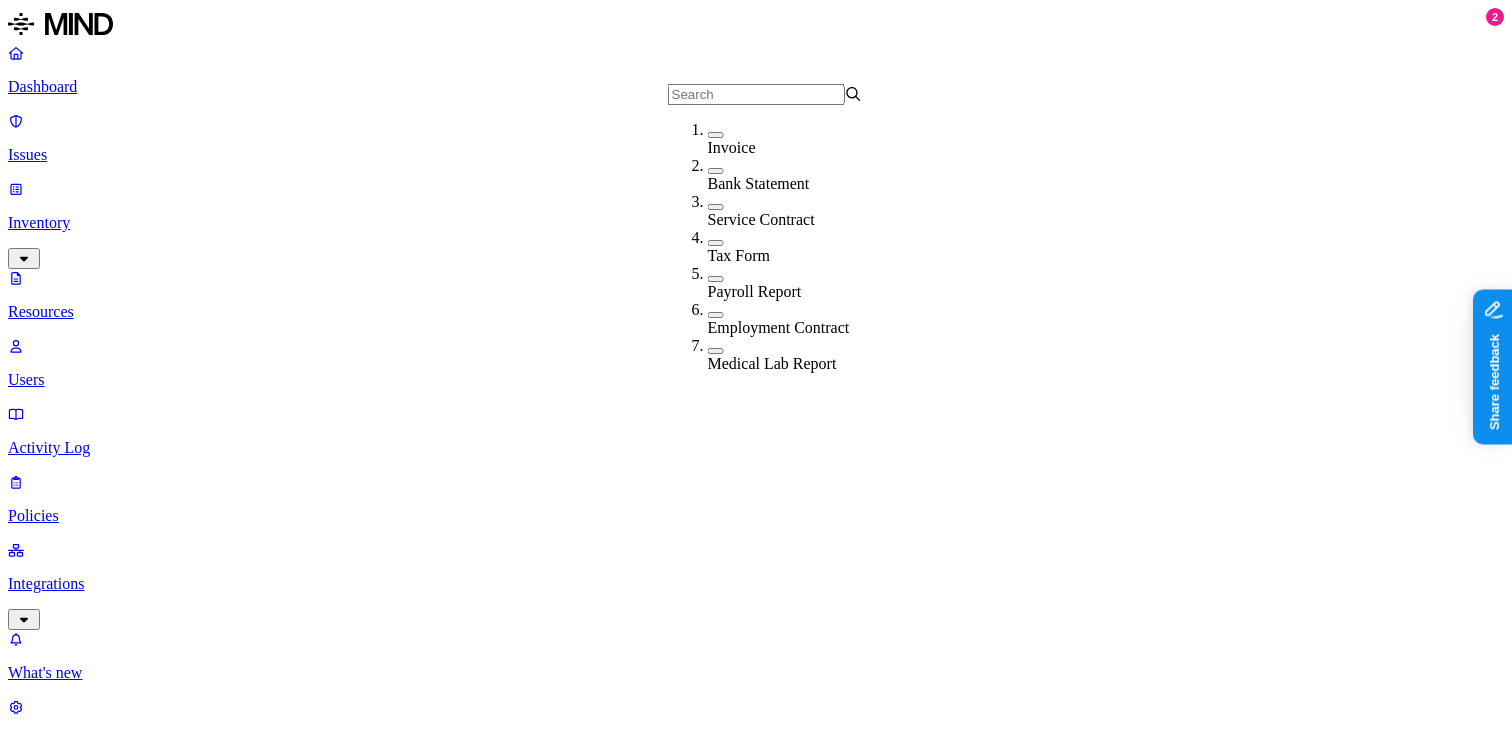 click on "Data types" at bounding box center [382, 1069] 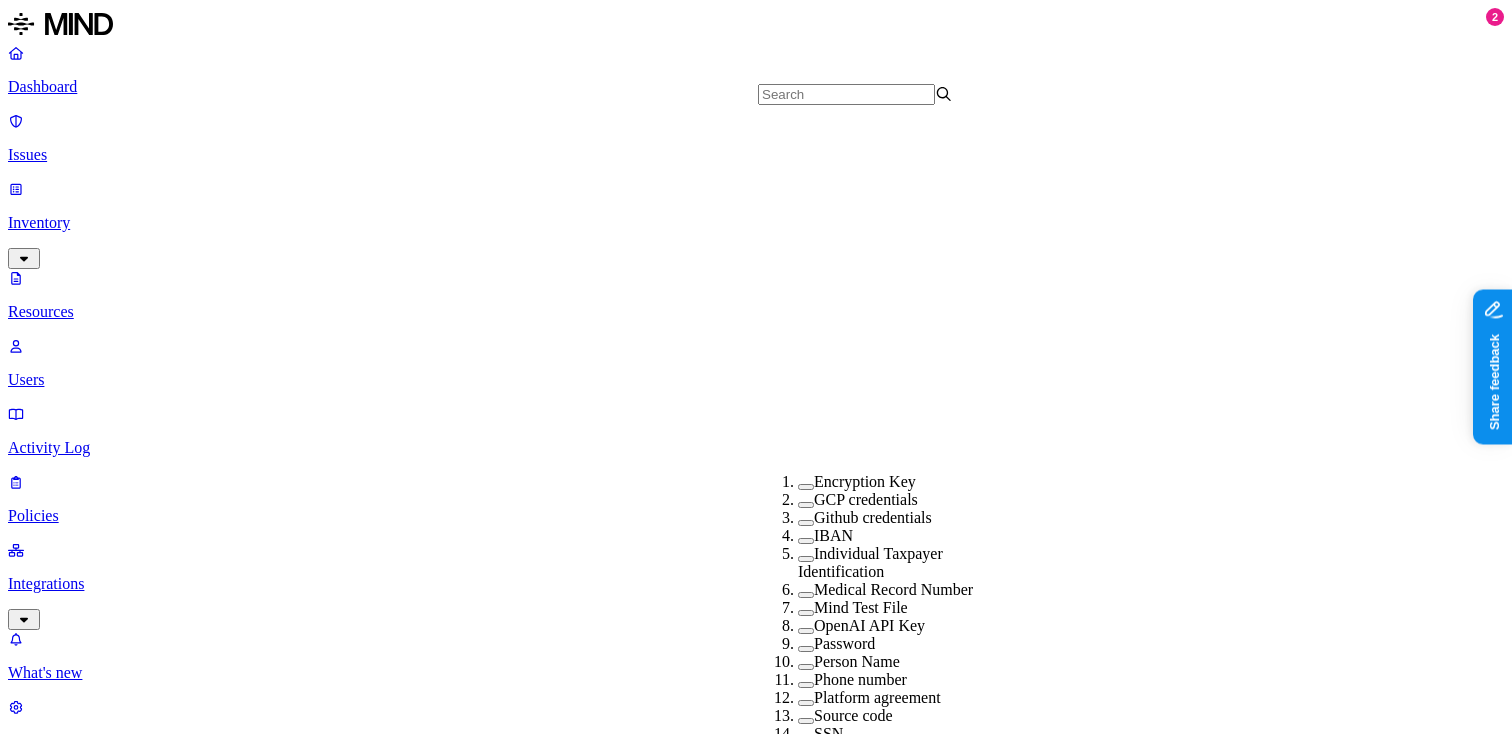 scroll, scrollTop: 483, scrollLeft: 0, axis: vertical 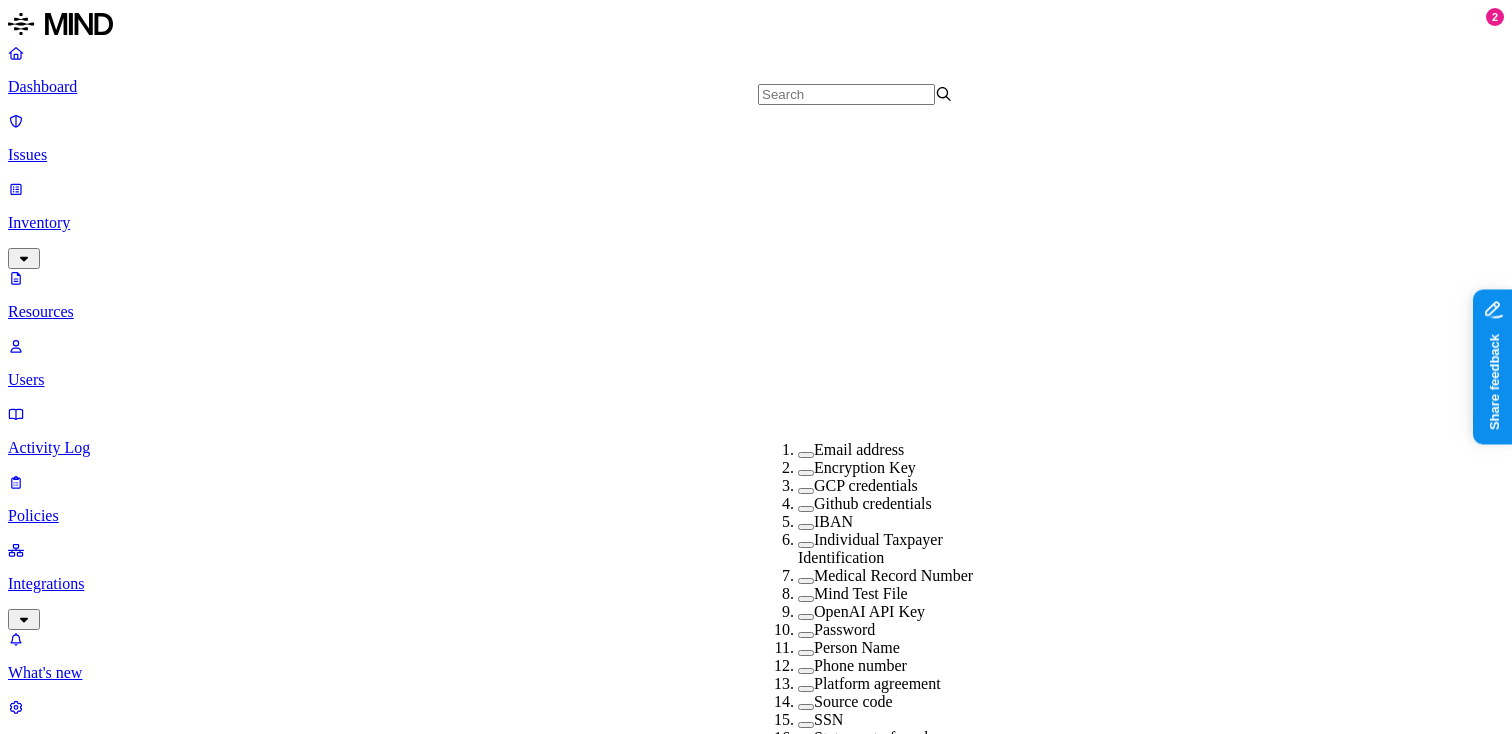 click at bounding box center (806, 581) 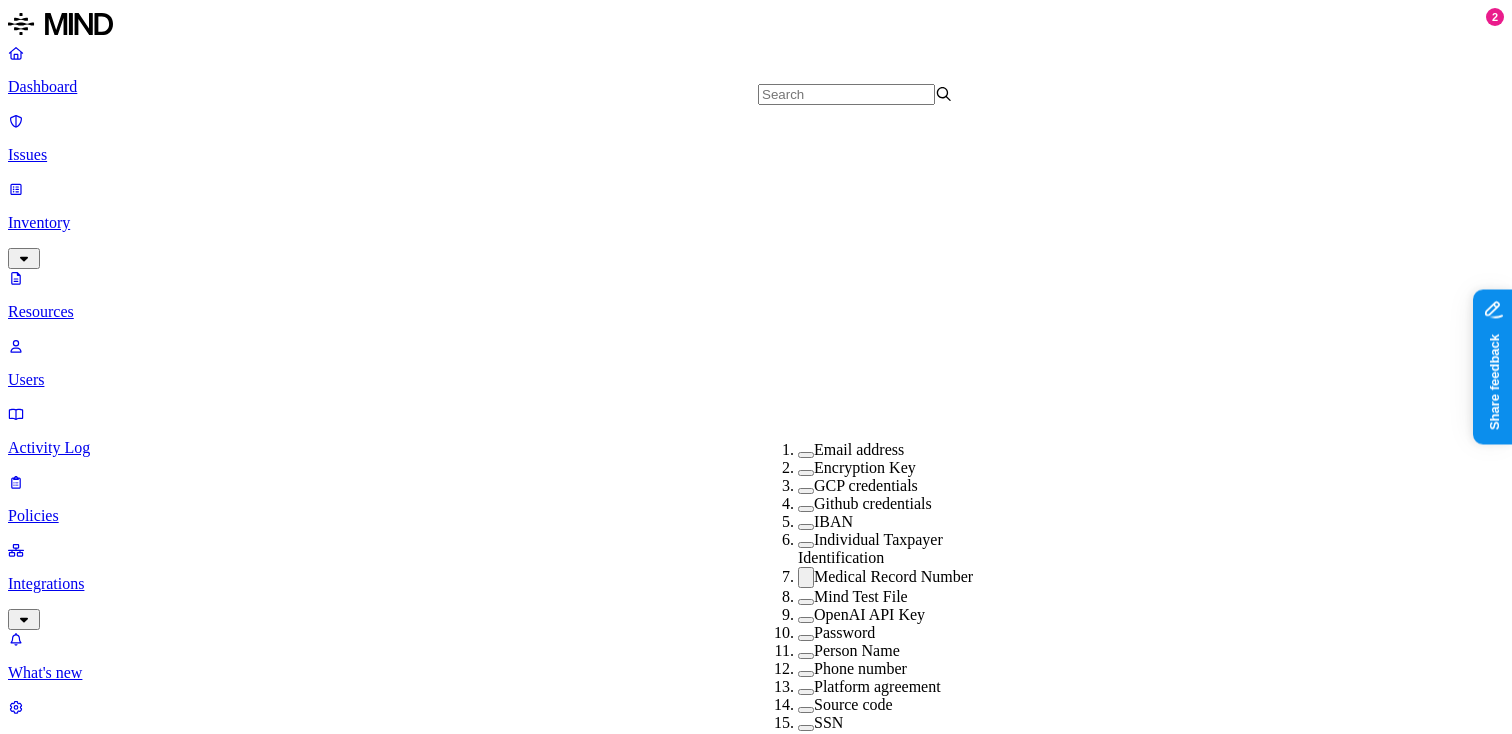 click on "Resources" at bounding box center (756, 1004) 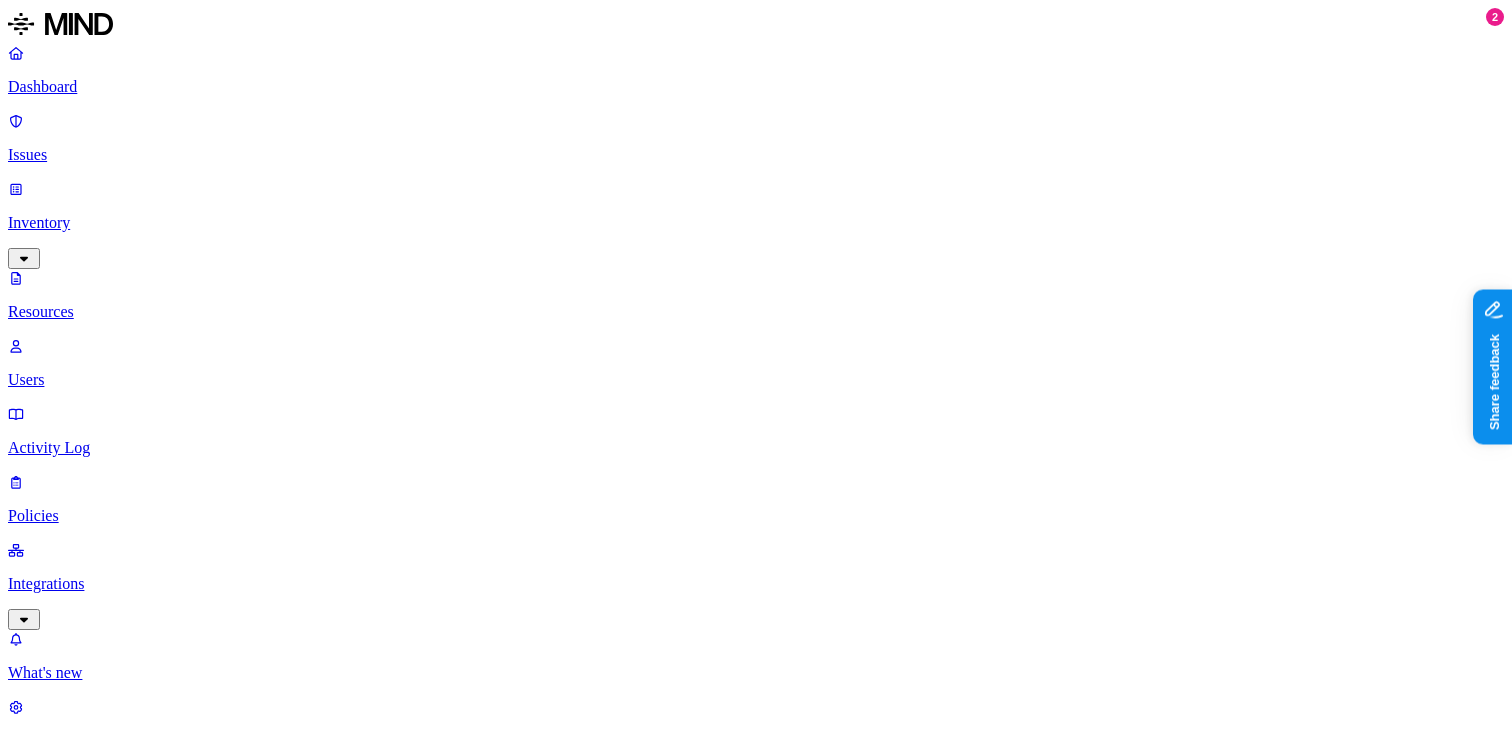 click on "Dashboard" at bounding box center [756, 87] 